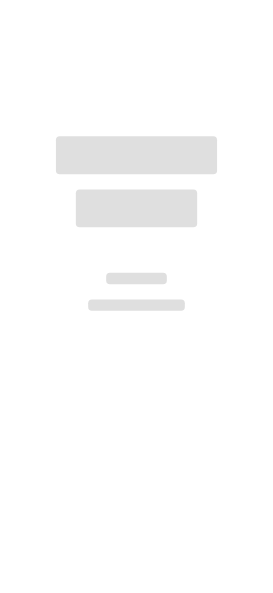 scroll, scrollTop: 0, scrollLeft: 0, axis: both 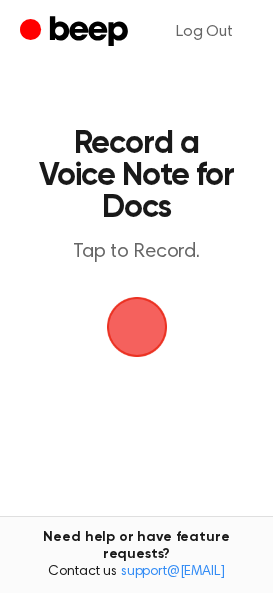 click at bounding box center [137, 327] 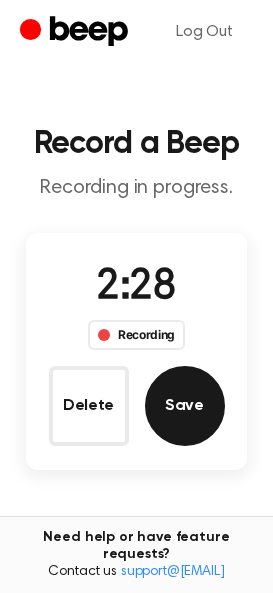 click on "Save" at bounding box center (185, 406) 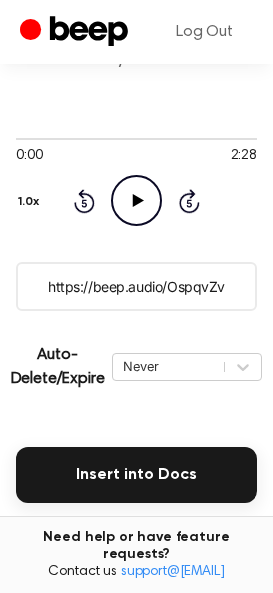 scroll, scrollTop: 414, scrollLeft: 0, axis: vertical 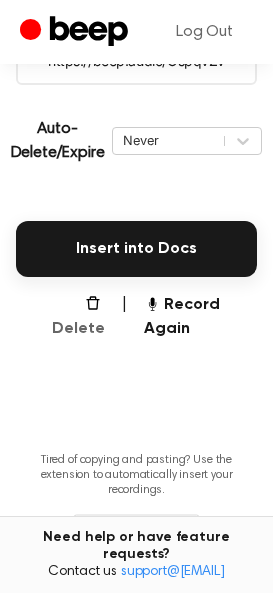 click 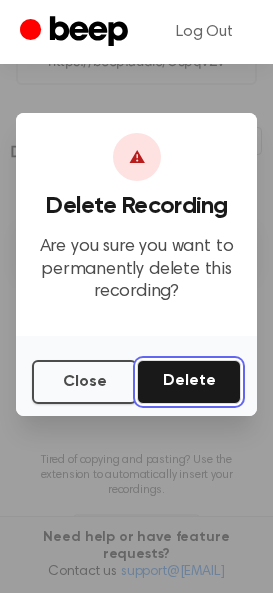 click on "Delete" at bounding box center [189, 382] 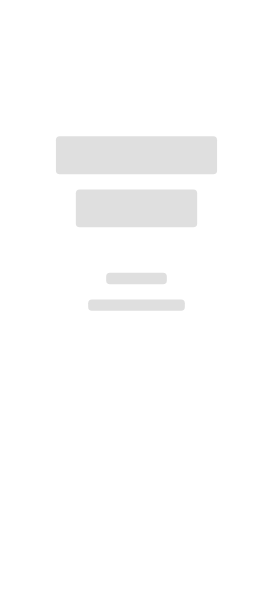scroll, scrollTop: 0, scrollLeft: 0, axis: both 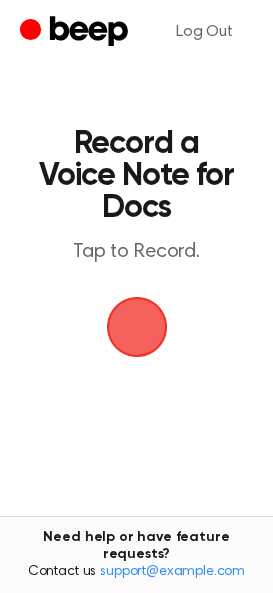 click at bounding box center (137, 327) 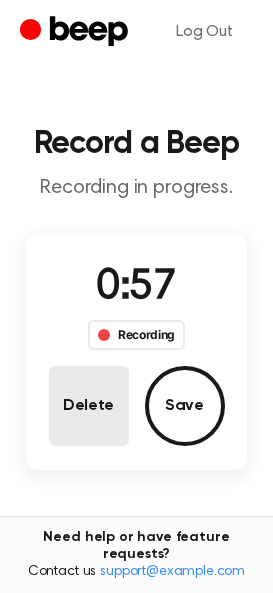click on "Delete" at bounding box center [89, 406] 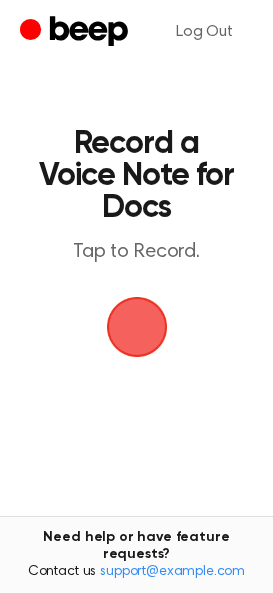 click at bounding box center [136, 327] 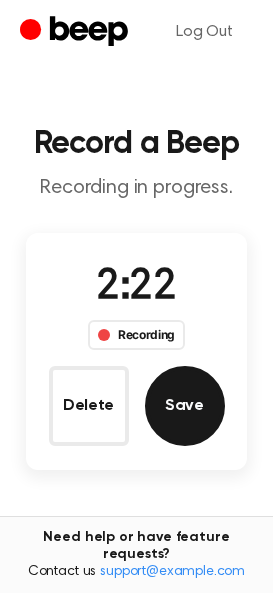 click on "Save" at bounding box center [185, 406] 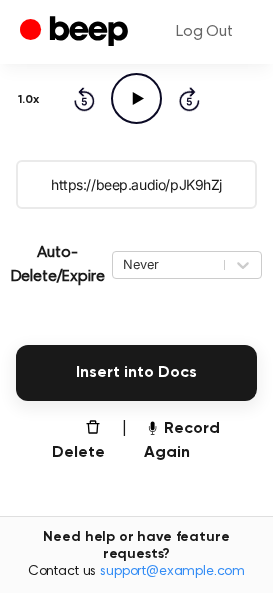 scroll, scrollTop: 339, scrollLeft: 0, axis: vertical 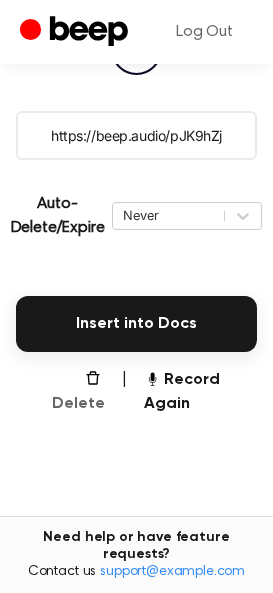 click on "Delete" at bounding box center [72, 392] 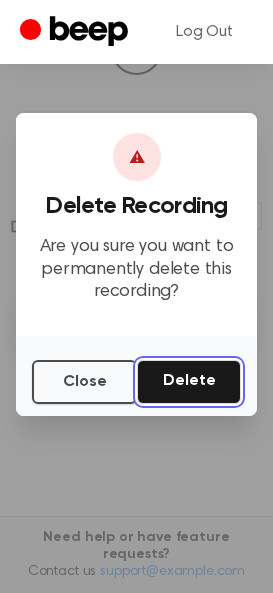 click on "Delete" at bounding box center (189, 382) 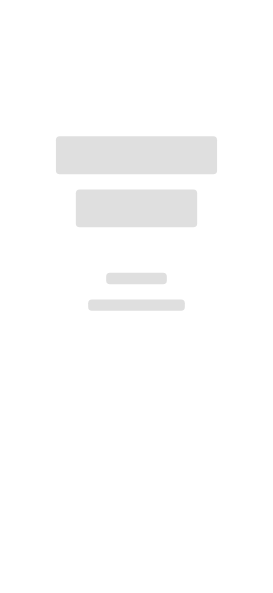 scroll, scrollTop: 0, scrollLeft: 0, axis: both 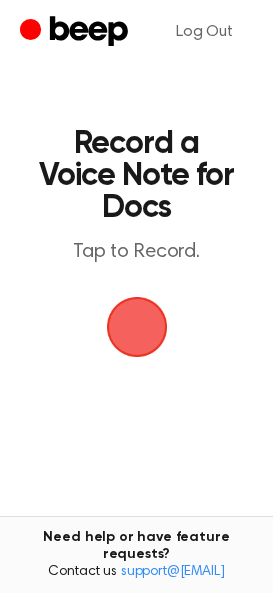 click at bounding box center [137, 327] 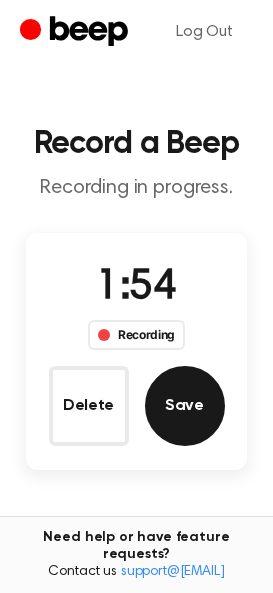 click on "Save" at bounding box center (185, 406) 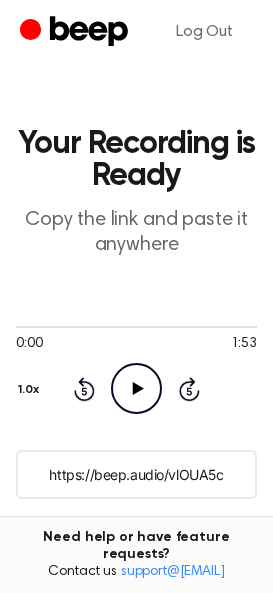 click on "https://beep.audio/vlOUA5c" at bounding box center [136, 474] 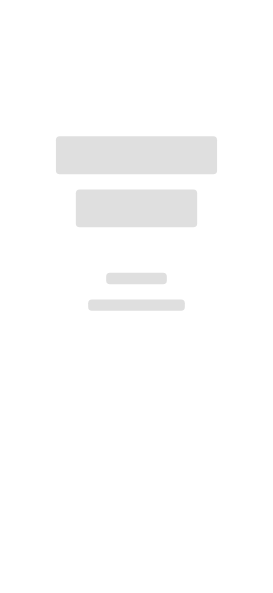 scroll, scrollTop: 0, scrollLeft: 0, axis: both 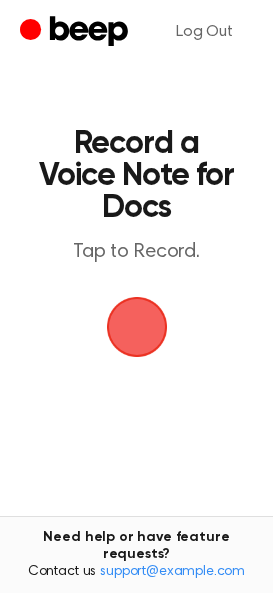 click at bounding box center [137, 327] 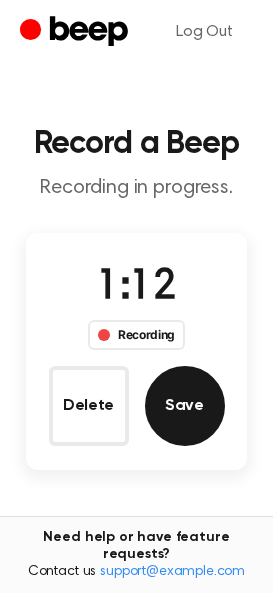click on "Save" at bounding box center (185, 406) 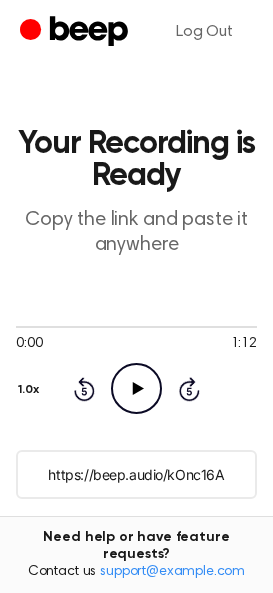 click on "https://beep.audio/kOnc16A" at bounding box center (136, 474) 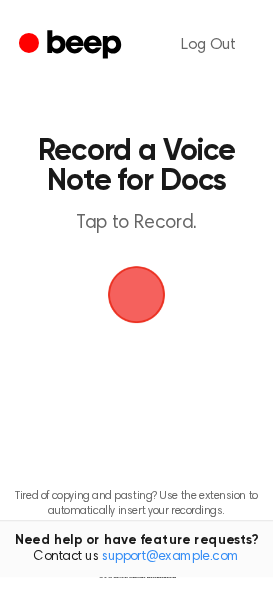 scroll, scrollTop: 0, scrollLeft: 0, axis: both 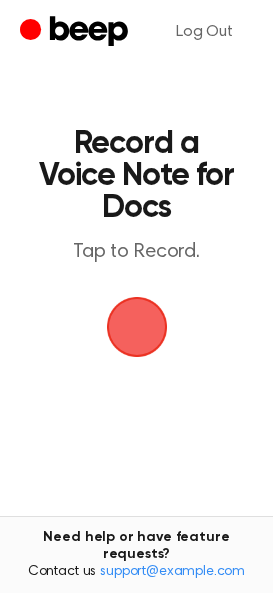 click at bounding box center [137, 327] 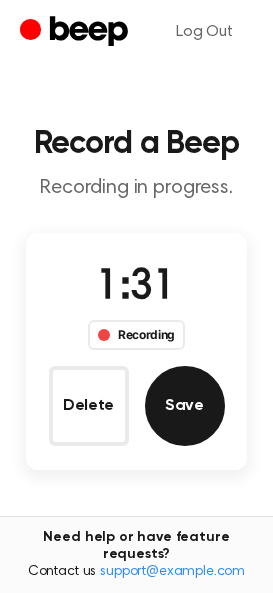 click on "Save" at bounding box center (185, 406) 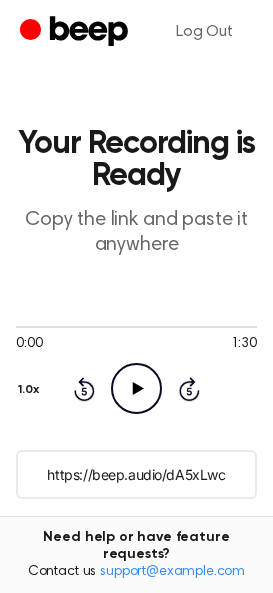 click on "https://beep.audio/dA5xLwc" at bounding box center (136, 474) 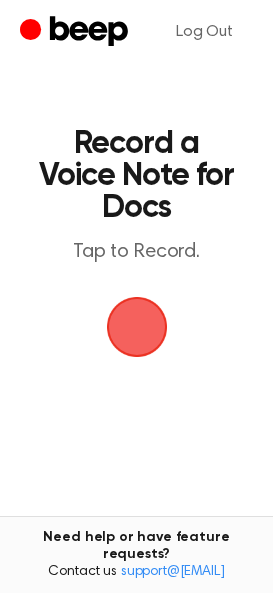 scroll, scrollTop: 0, scrollLeft: 0, axis: both 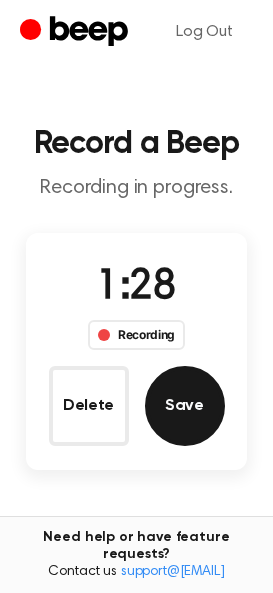 click on "Save" at bounding box center (185, 406) 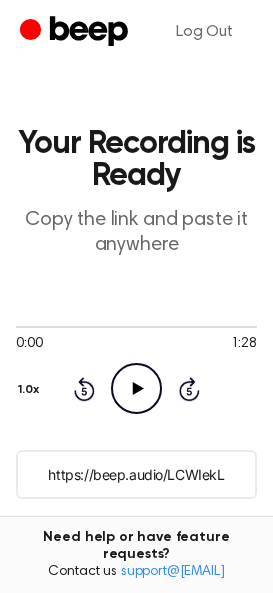 click on "Play Audio" 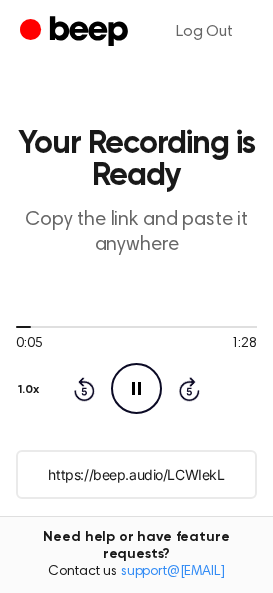 click on "Pause Audio" 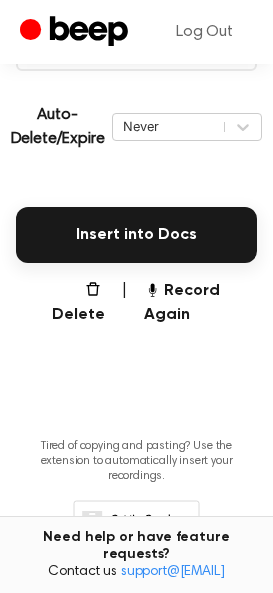 scroll, scrollTop: 467, scrollLeft: 0, axis: vertical 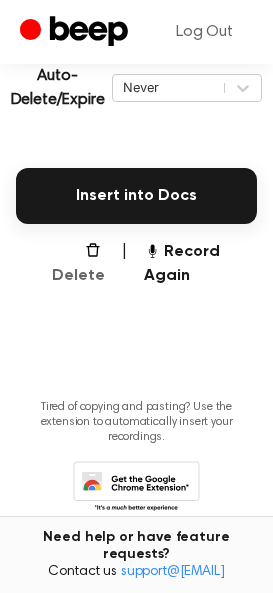 click 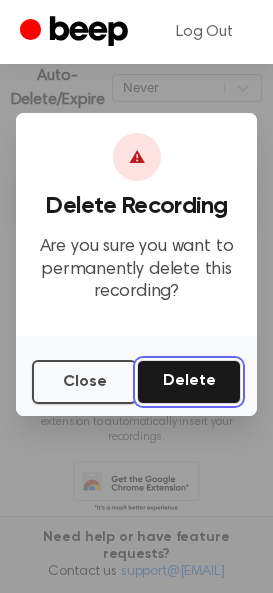 click on "Delete" at bounding box center [189, 382] 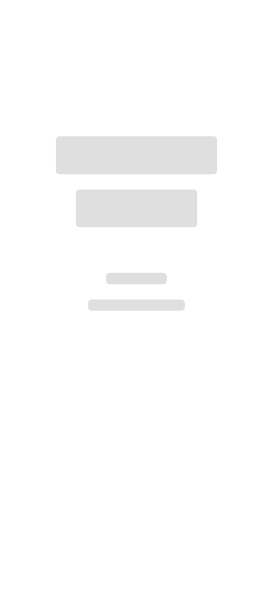scroll, scrollTop: 0, scrollLeft: 0, axis: both 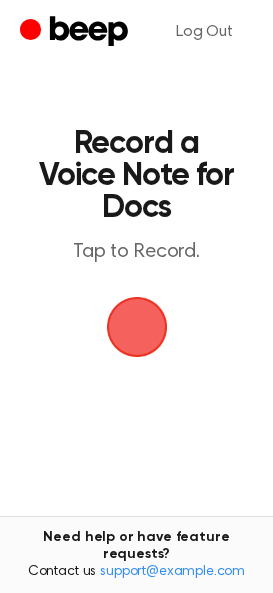 click at bounding box center [137, 327] 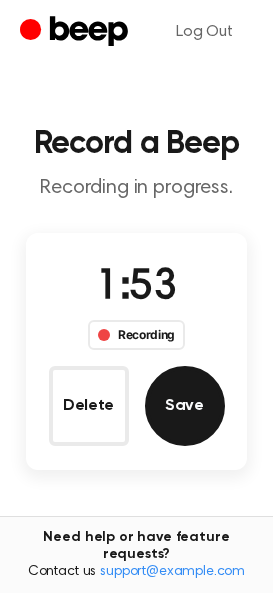 click on "Save" at bounding box center (185, 406) 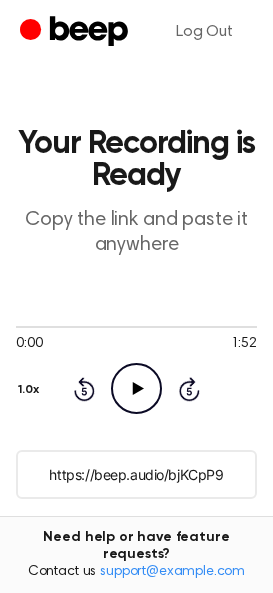 click on "https://beep.audio/bjKCpP9" at bounding box center [136, 474] 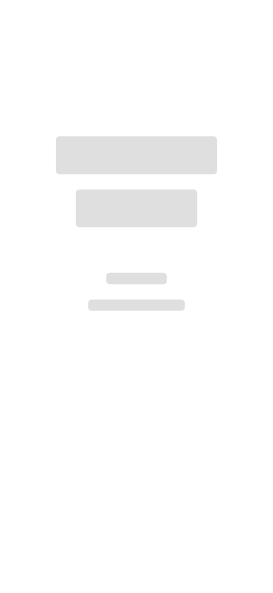 scroll, scrollTop: 0, scrollLeft: 0, axis: both 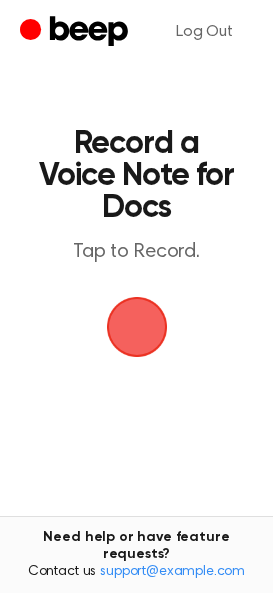 click at bounding box center [136, 327] 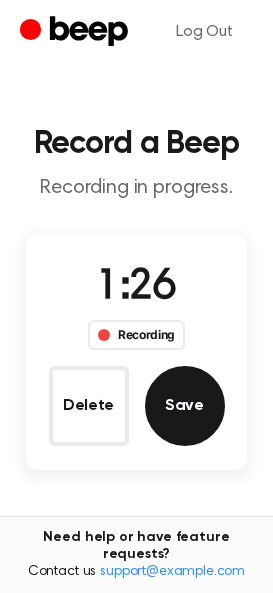 click on "Save" at bounding box center (185, 406) 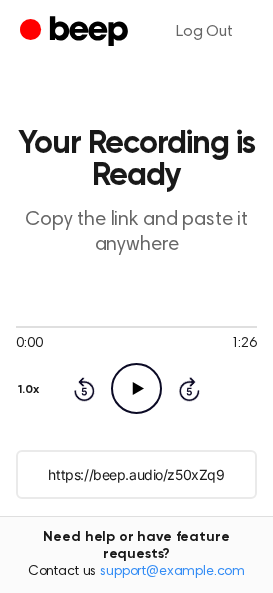 click on "https://beep.audio/z50xZq9" at bounding box center (136, 474) 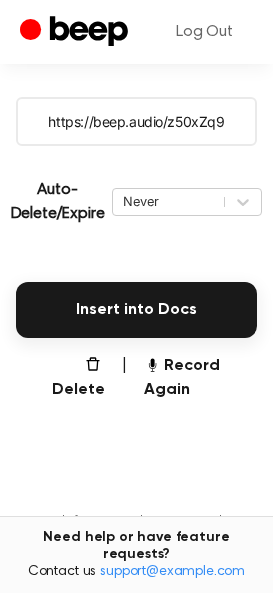 scroll, scrollTop: 408, scrollLeft: 0, axis: vertical 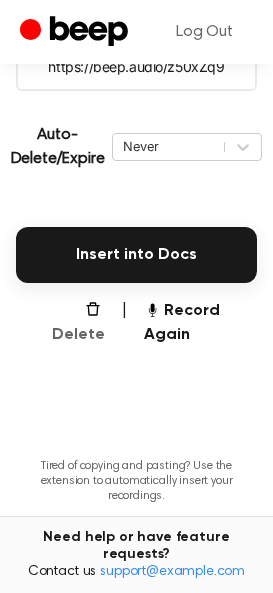 click on "Delete" at bounding box center [72, 323] 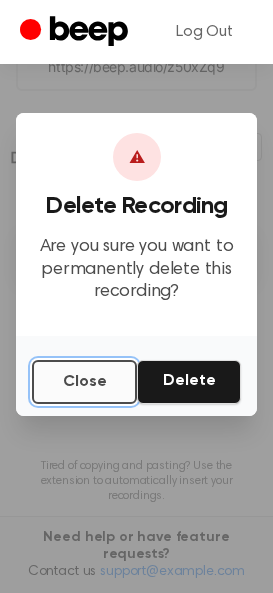 click on "Close" at bounding box center (84, 382) 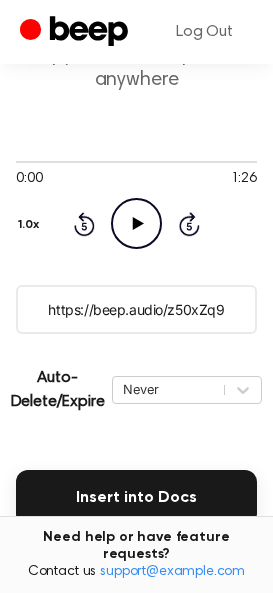 scroll, scrollTop: 0, scrollLeft: 0, axis: both 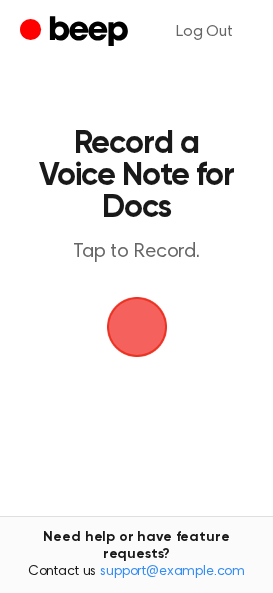 click at bounding box center (136, 327) 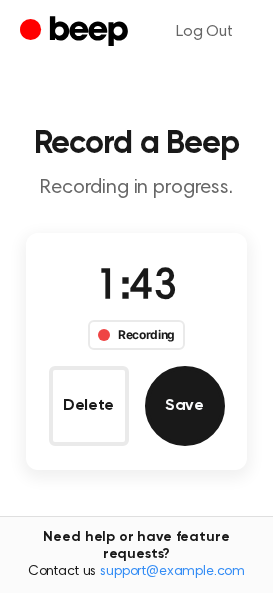 click on "Save" at bounding box center [185, 406] 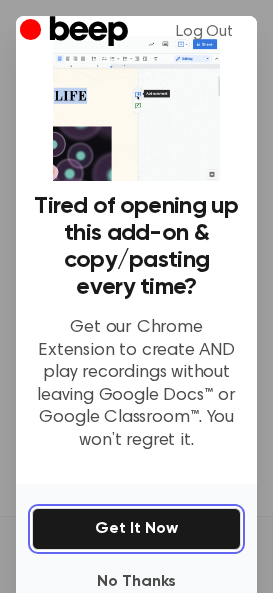 click on "Get It Now" at bounding box center (136, 529) 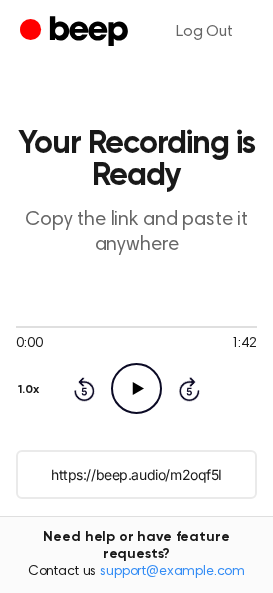 click on "https://beep.audio/m2oqf5I" at bounding box center (136, 474) 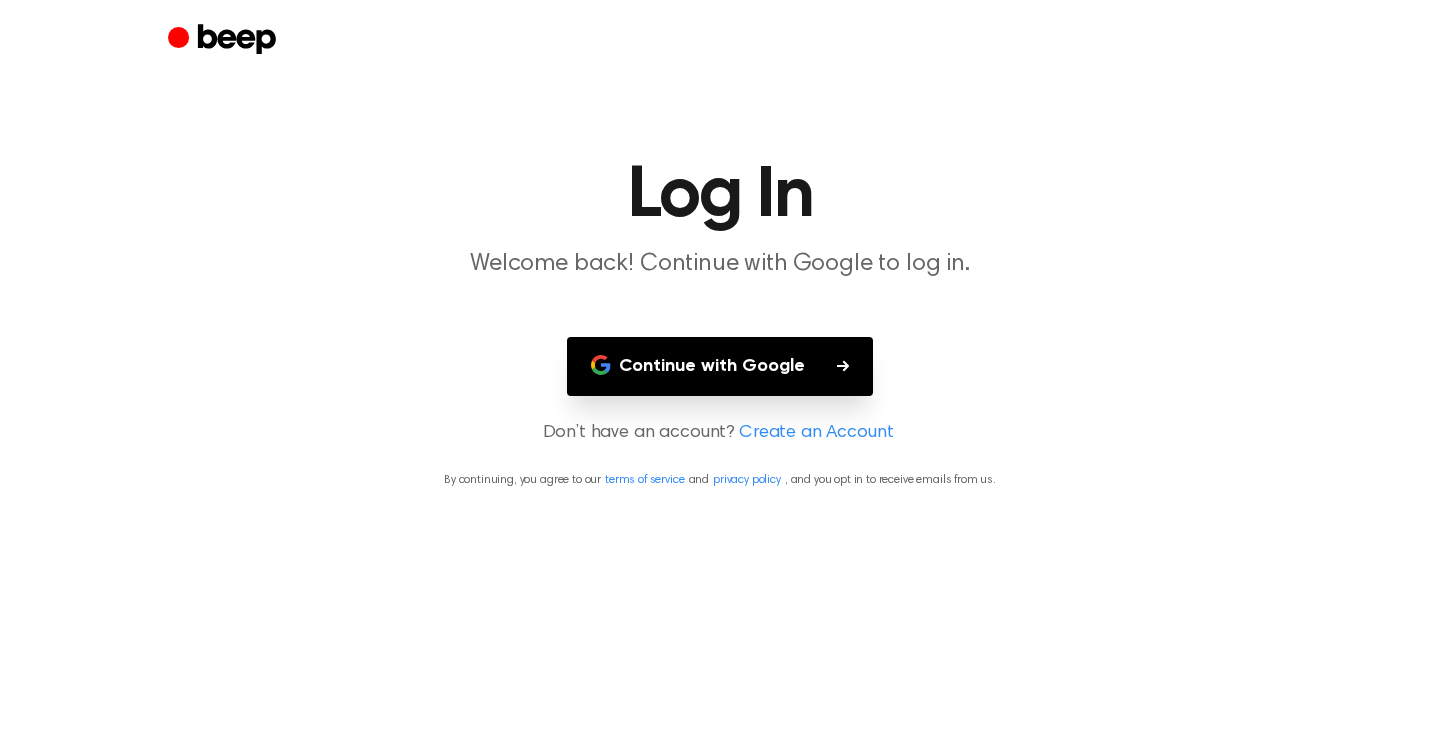 scroll, scrollTop: 0, scrollLeft: 0, axis: both 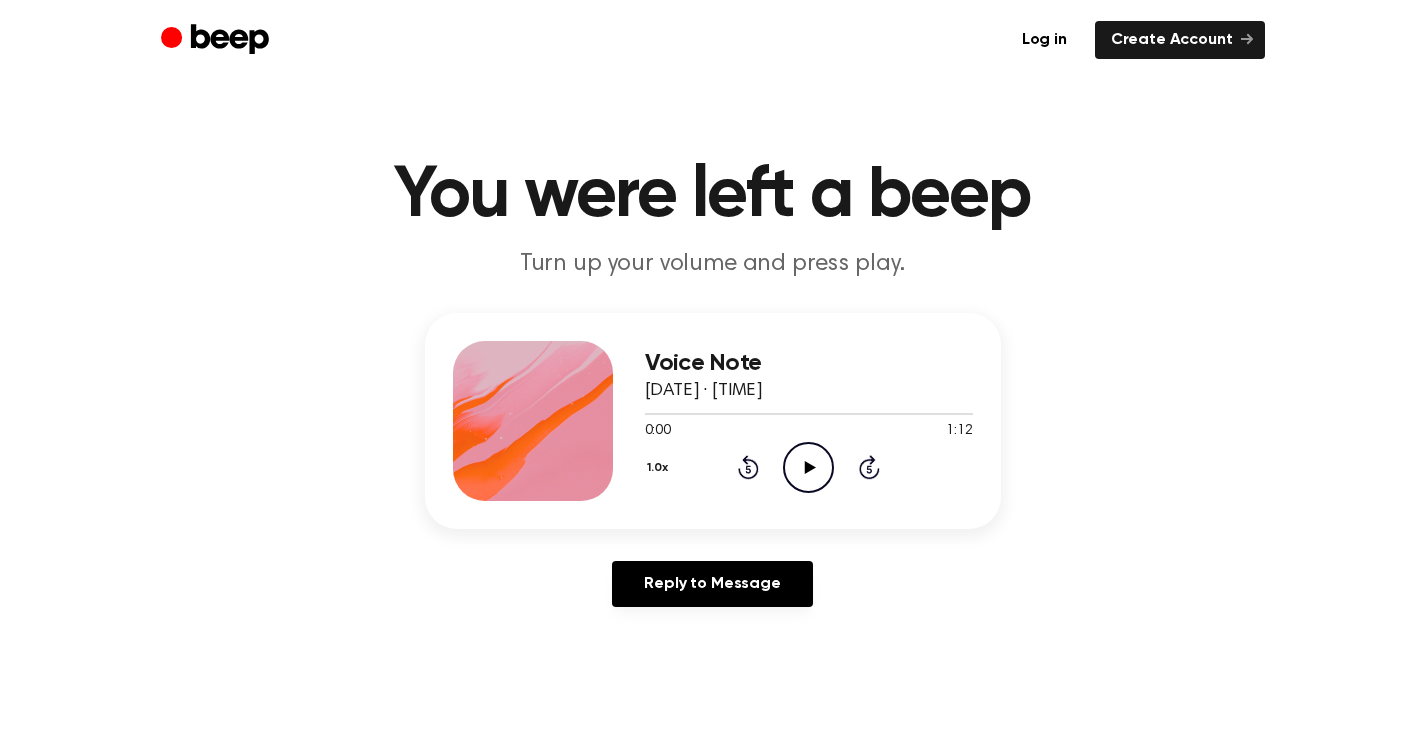 click on "Play Audio" 